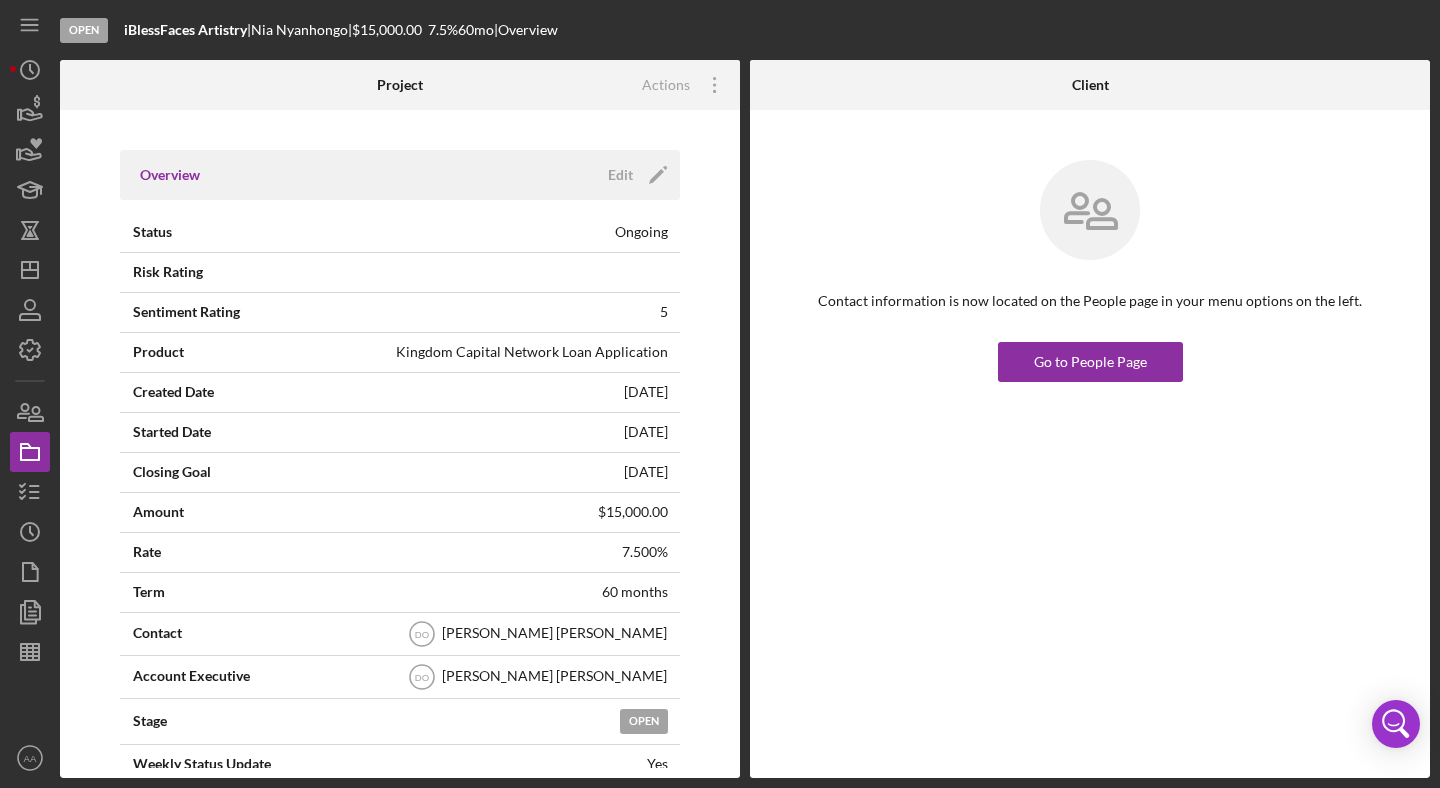 scroll, scrollTop: 0, scrollLeft: 0, axis: both 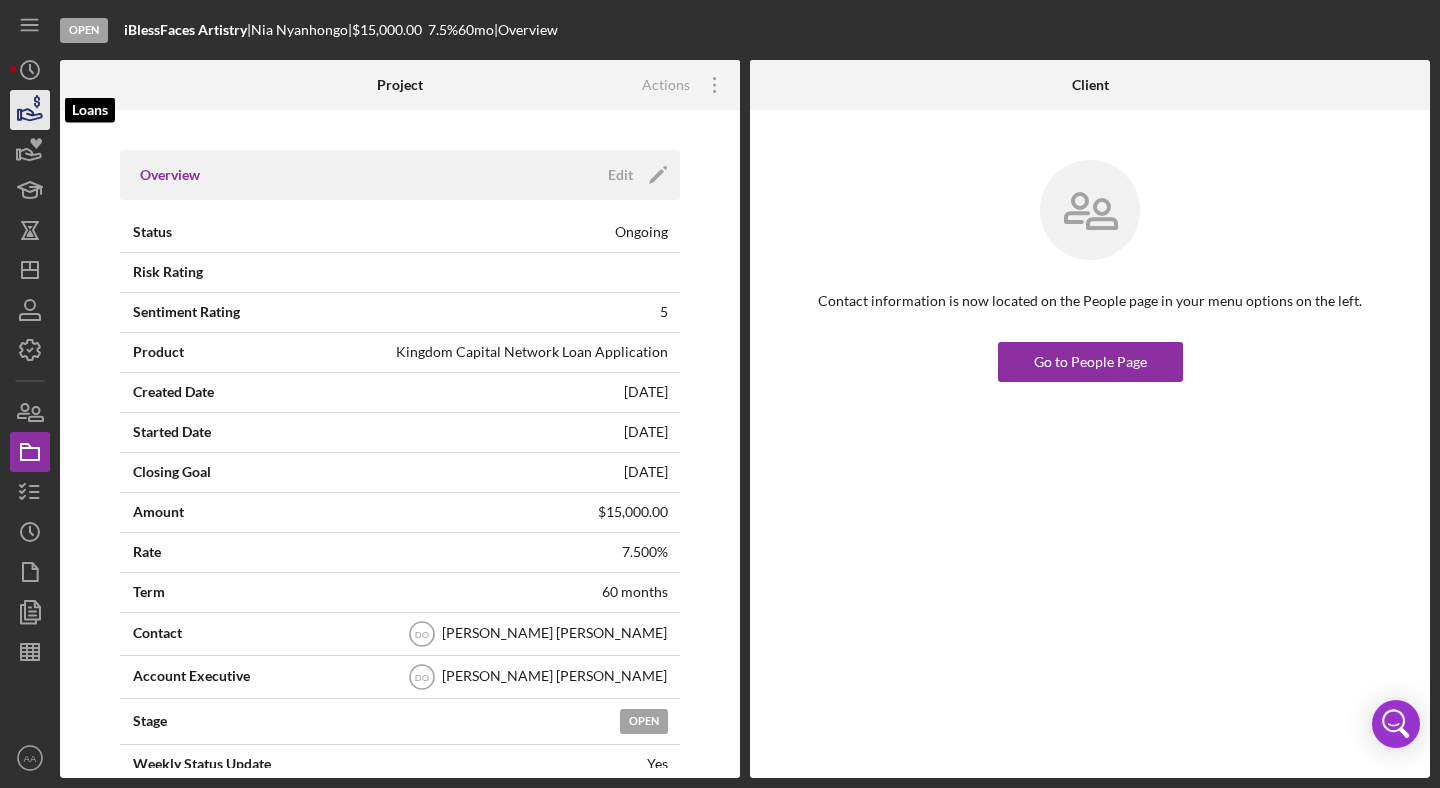 click 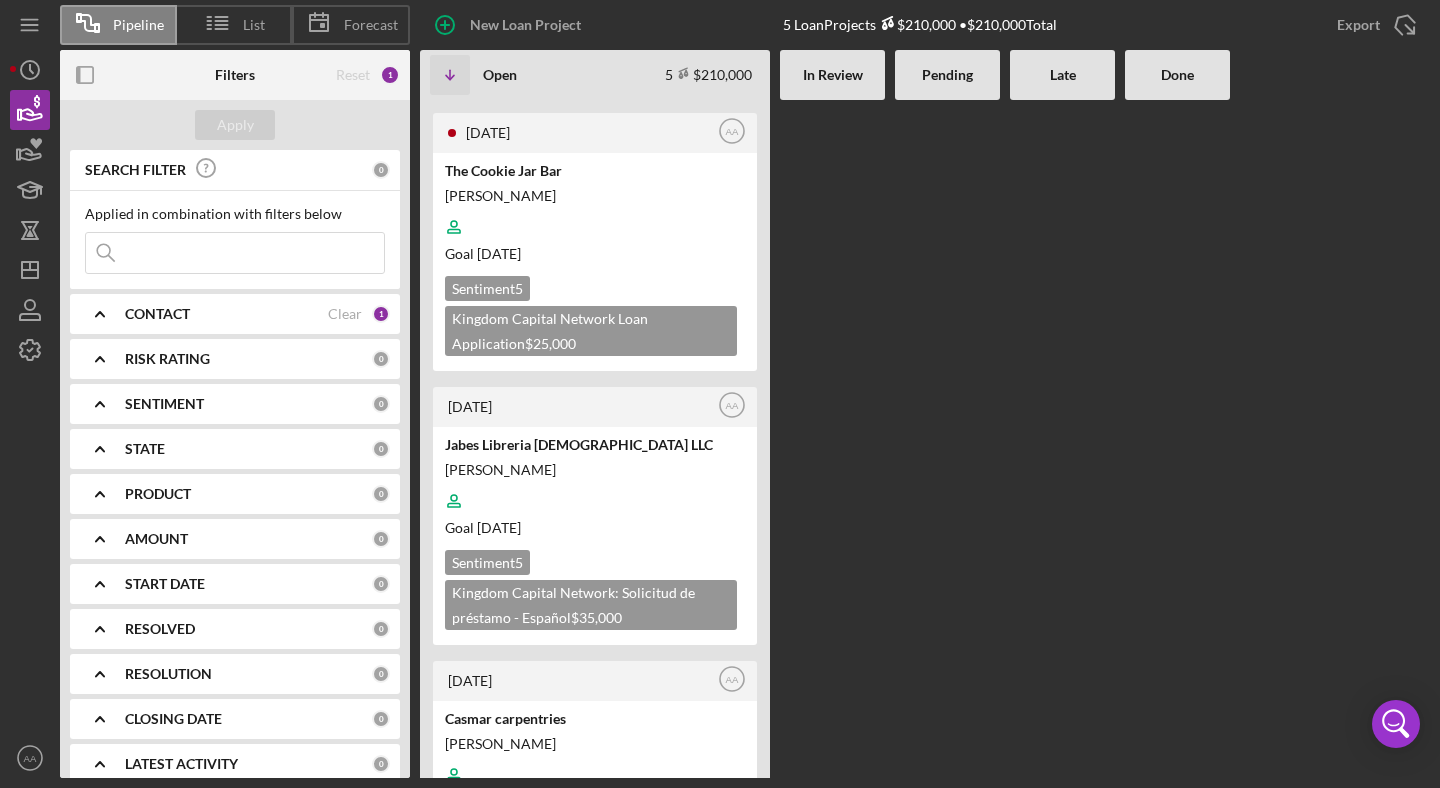 click on "CONTACT" at bounding box center (157, 314) 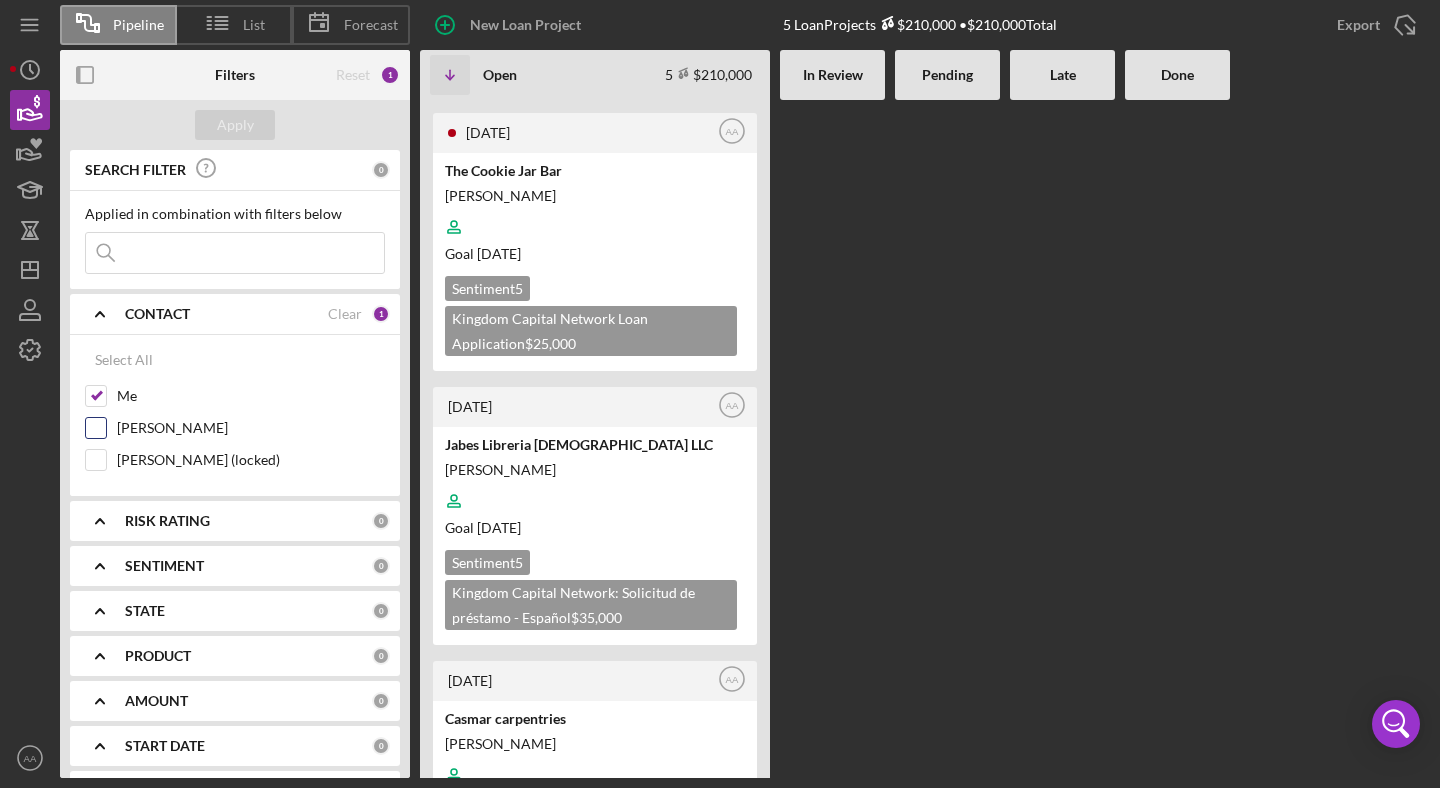 click on "[PERSON_NAME]" at bounding box center [251, 428] 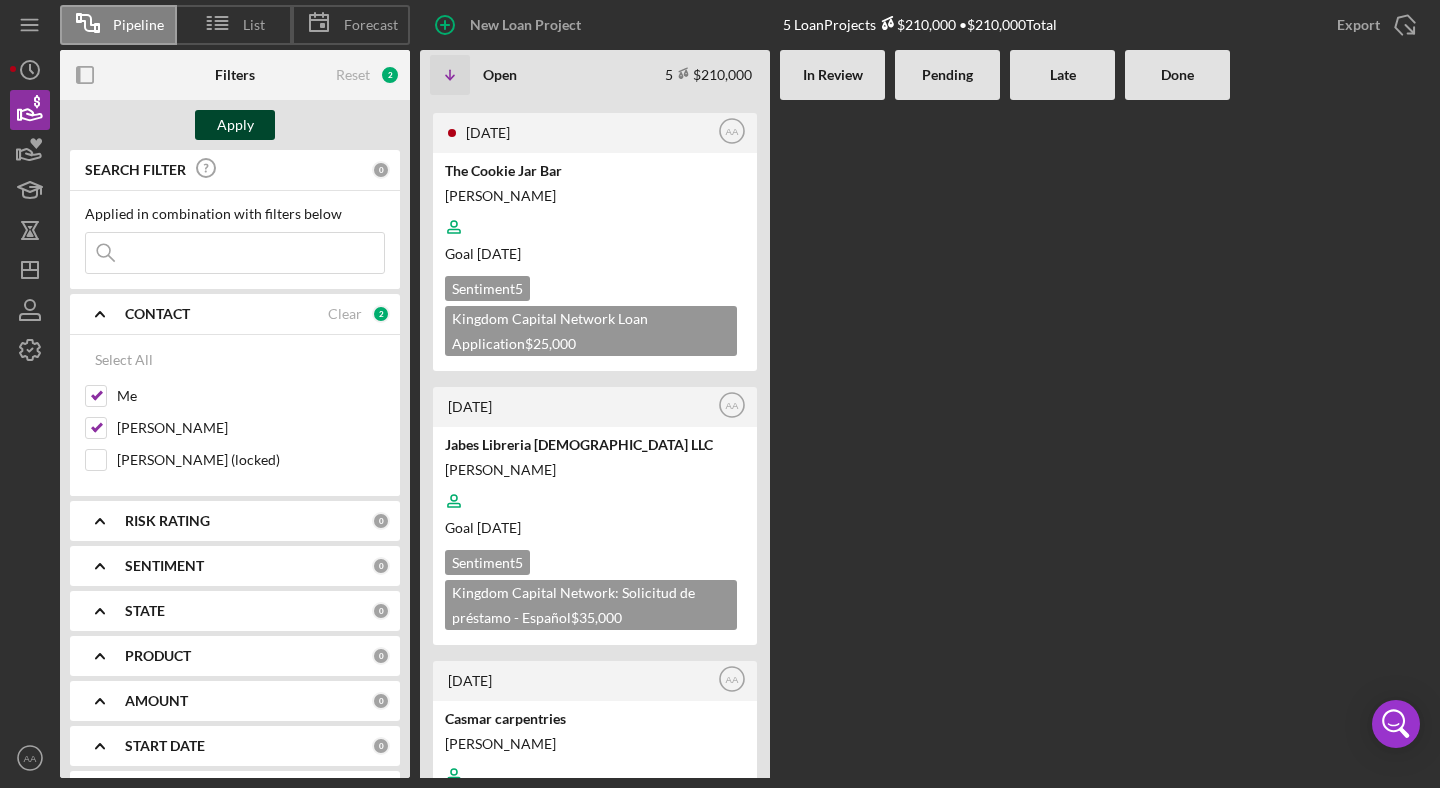 click on "Apply" at bounding box center [235, 125] 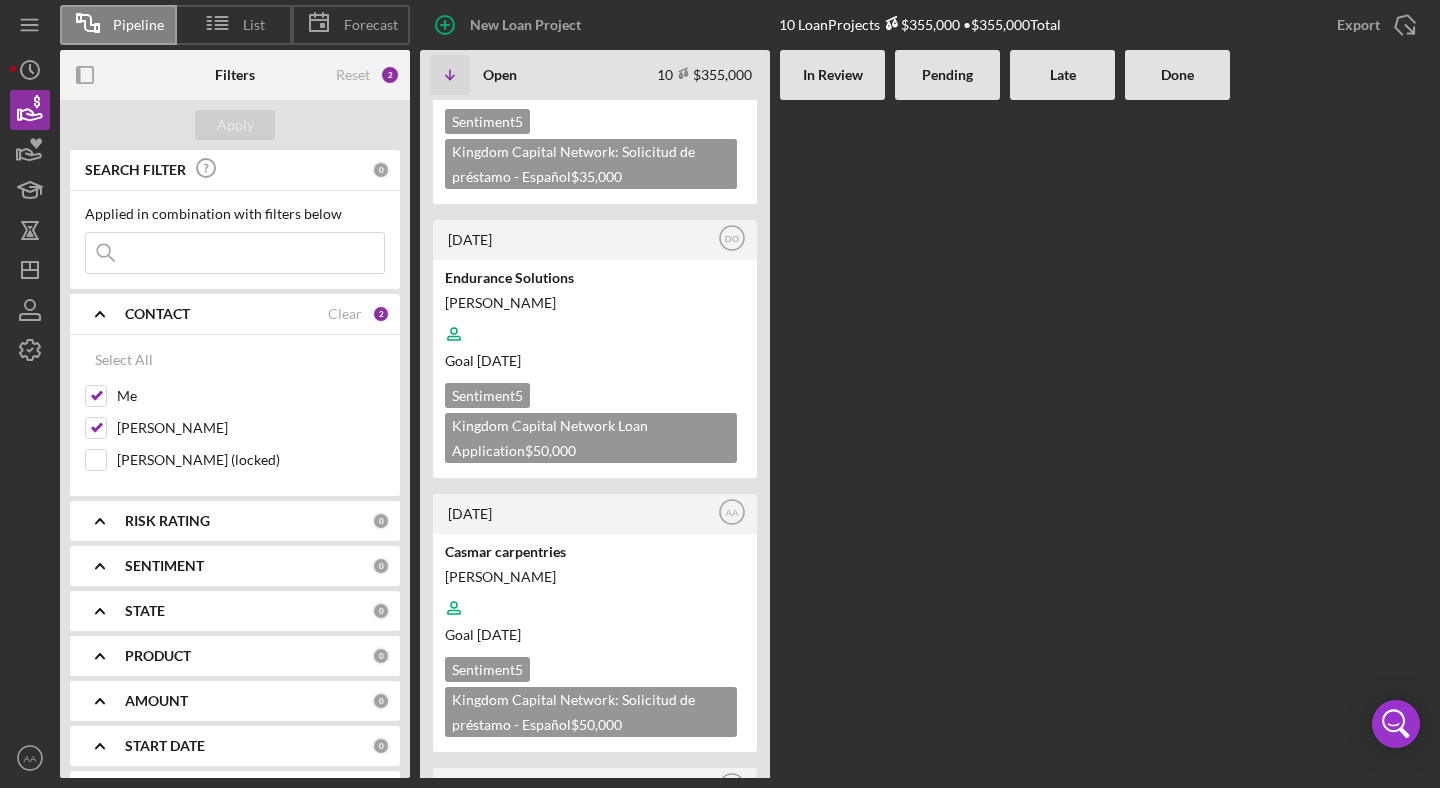 scroll, scrollTop: 721, scrollLeft: 0, axis: vertical 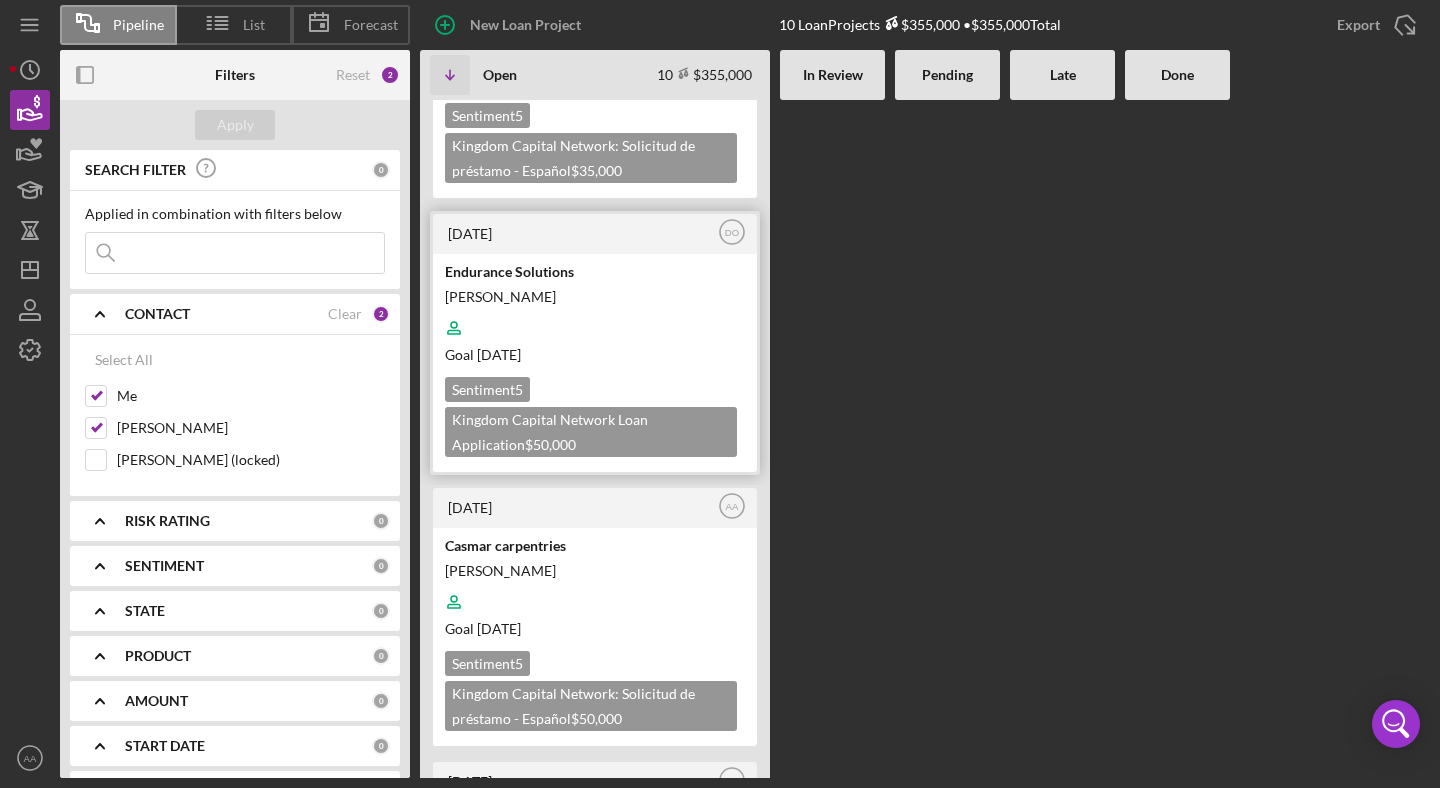 click on "[PERSON_NAME]" at bounding box center [593, 296] 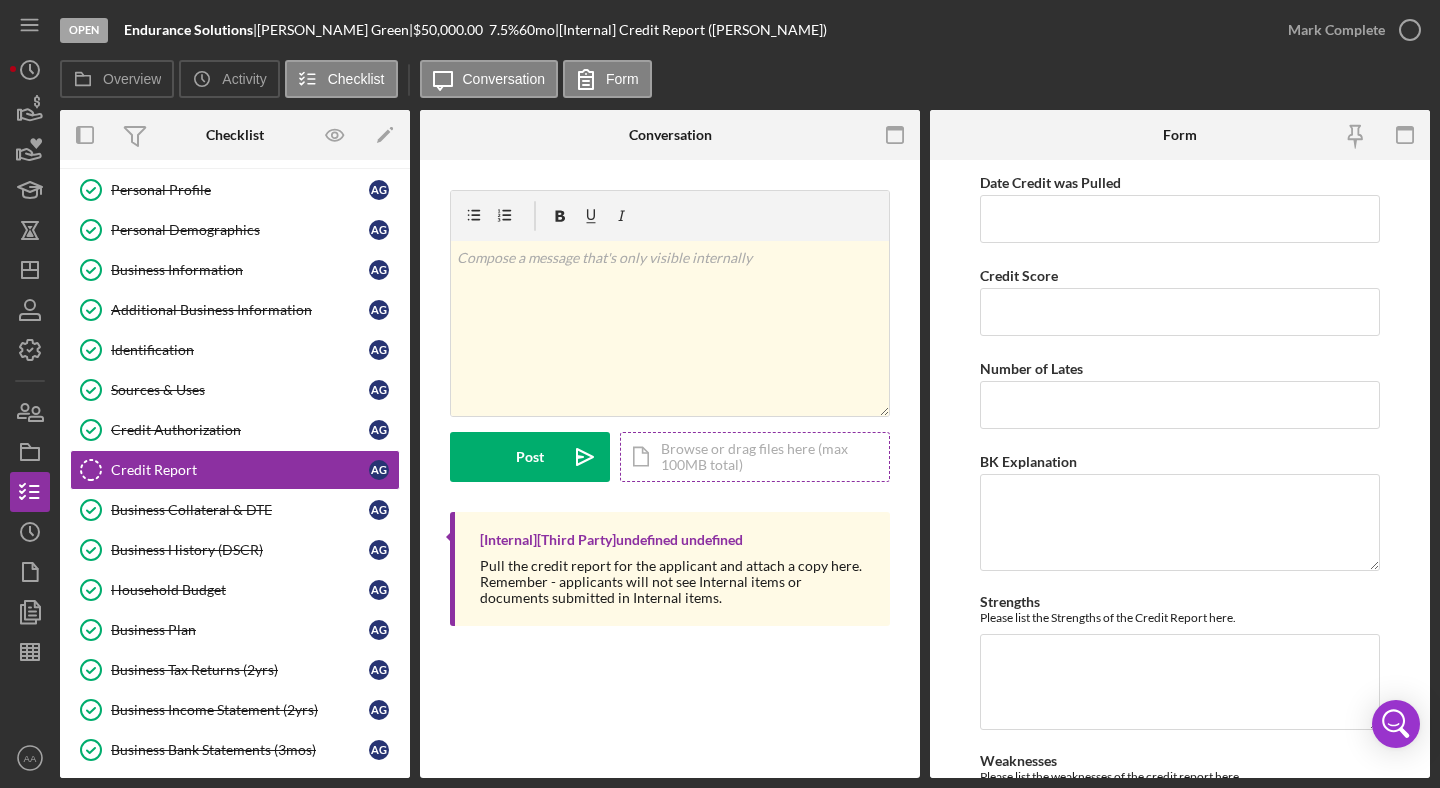 scroll, scrollTop: 42, scrollLeft: 0, axis: vertical 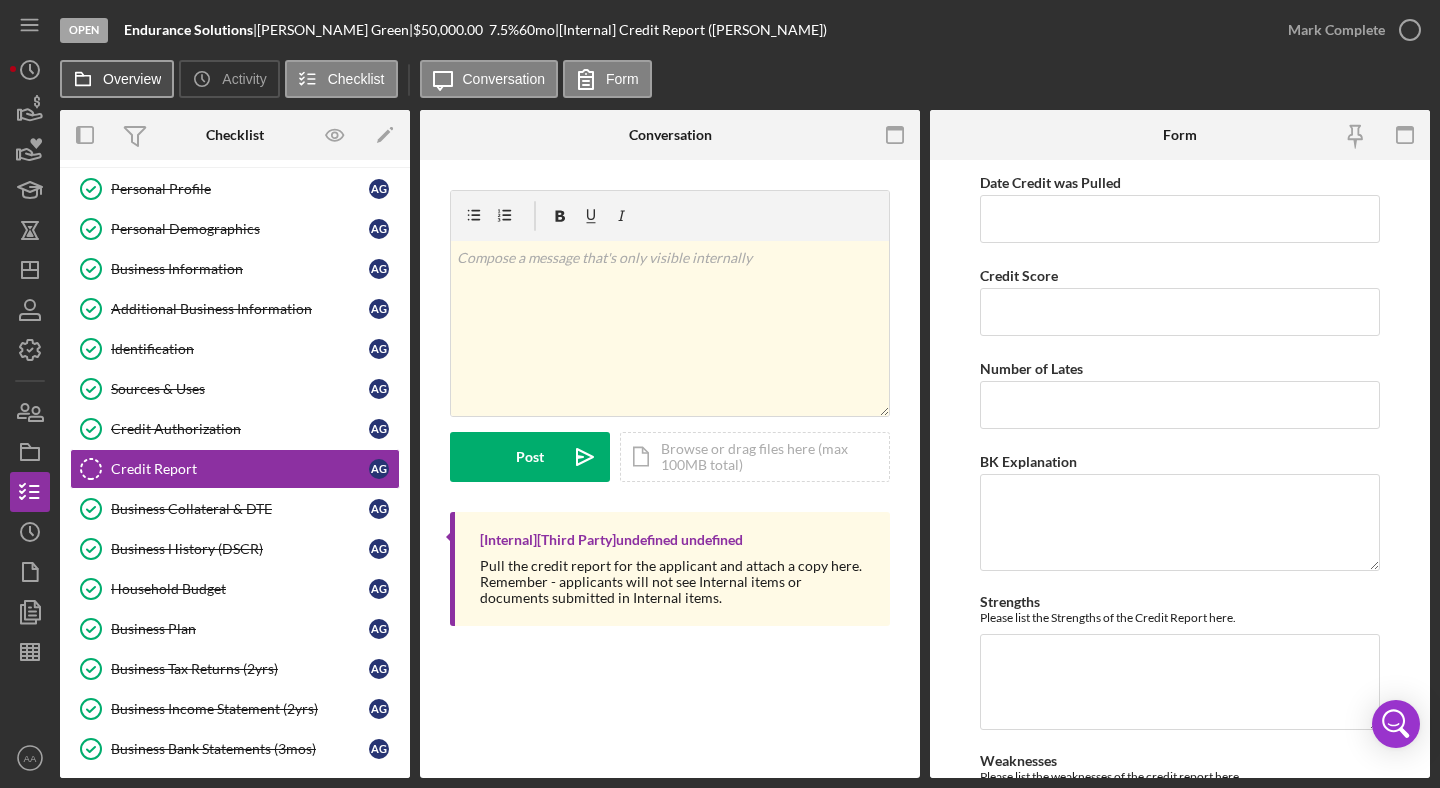 click on "Overview" at bounding box center [132, 79] 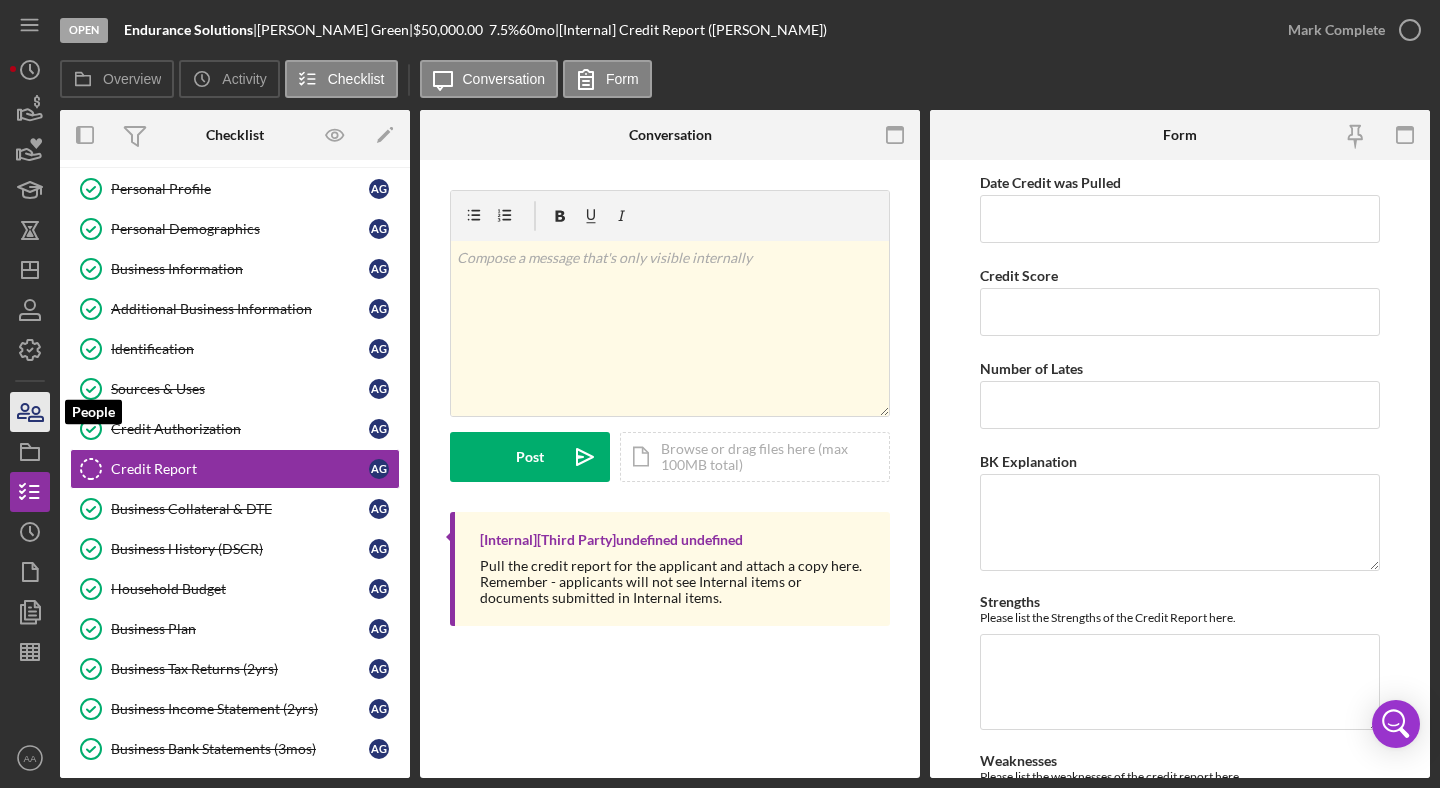 click 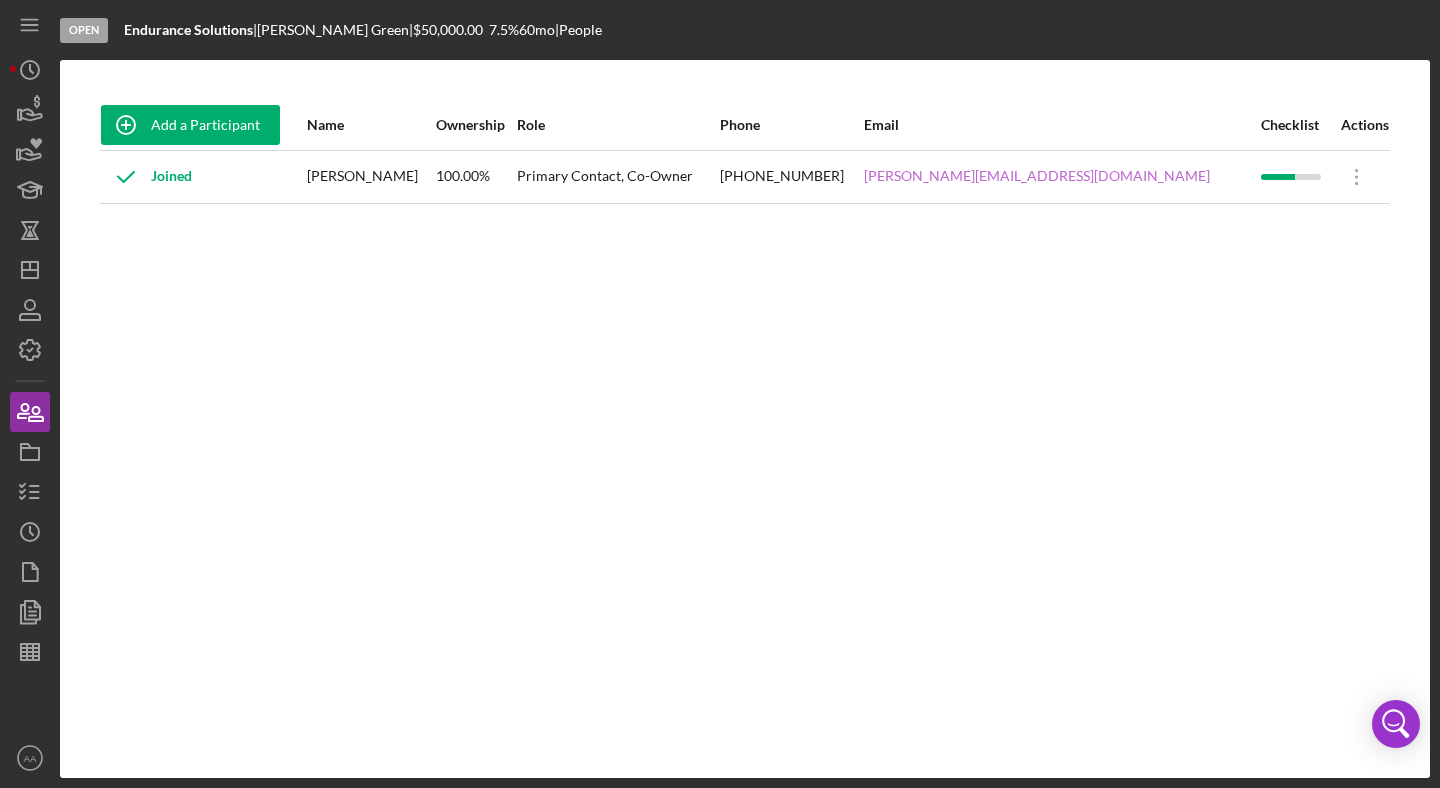 click on "[PERSON_NAME][EMAIL_ADDRESS][DOMAIN_NAME]" at bounding box center (1037, 176) 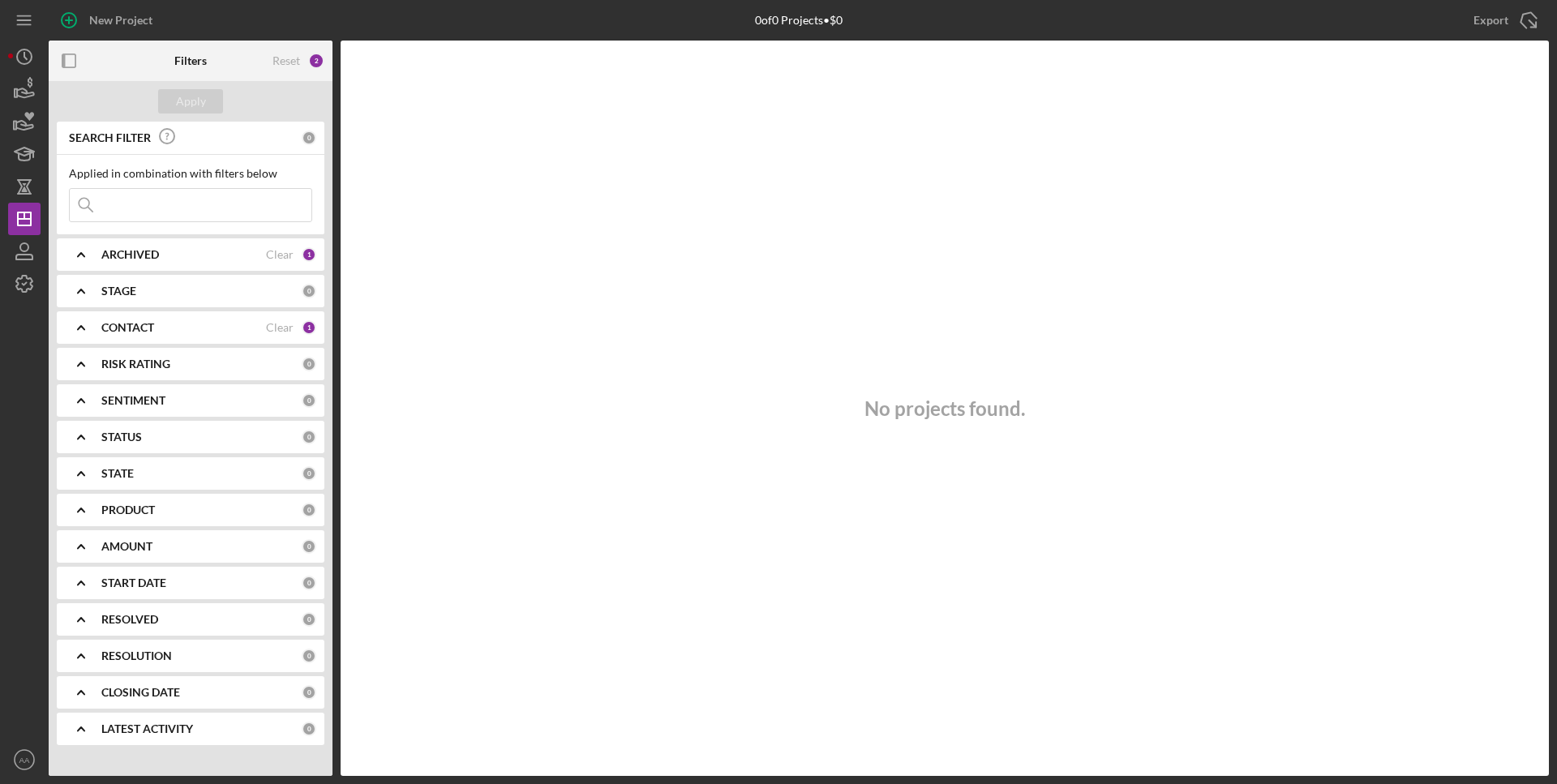 scroll, scrollTop: 0, scrollLeft: 0, axis: both 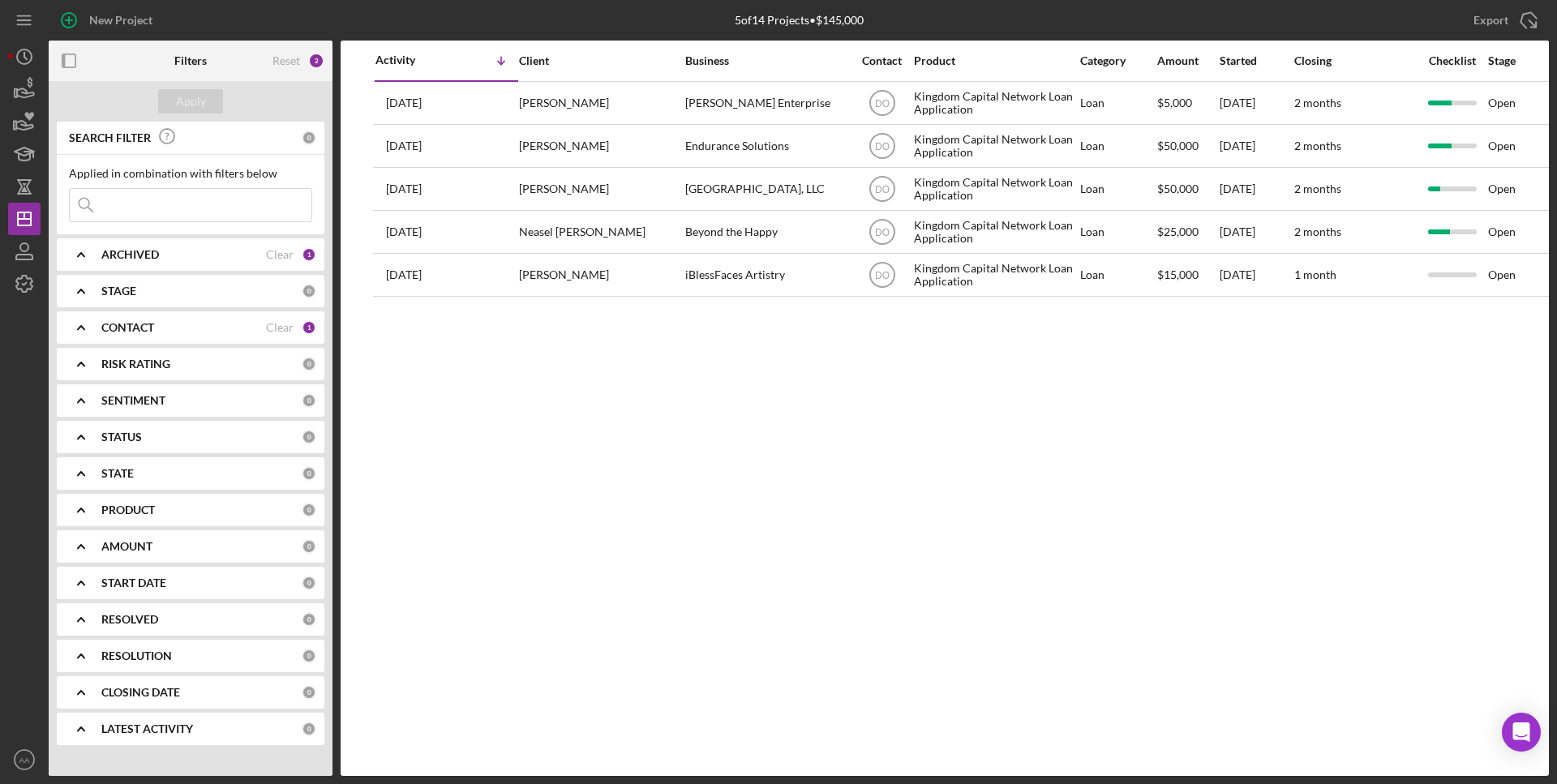 click on "Activity Icon/Table Sort Arrow Client Business Contact Product Category Amount Started Closing Checklist Stage Status Sentiment Risk Rating Resolution Resolved State View [DATE] [PERSON_NAME] Archette [PERSON_NAME] Enterprise Icon/User Photo DO Kingdom Capital Network Loan Application Loan $5,000 [DATE] 2 months  Open Ongoing 5 TX Icon/Navigate [DATE] [PERSON_NAME] [PERSON_NAME] Endurance Solutions Icon/User Photo DO Kingdom Capital Network Loan Application Loan $50,000 [DATE] 2 months  Open Ongoing 5 TX Icon/Navigate [DATE] [PERSON_NAME] [PERSON_NAME] [GEOGRAPHIC_DATA], LLC Icon/User Photo DO Kingdom Capital Network Loan Application Loan $50,000 [DATE] 2 months  Open Ongoing 5 TX Icon/Navigate [DATE] Neasel [PERSON_NAME] Beyond the Happy Icon/User Photo DO Kingdom Capital Network Loan Application Loan $25,000 [DATE] 2 months  Open Ongoing 5 Icon/Navigate [DATE] [PERSON_NAME] [PERSON_NAME] iBlessFaces Artistry Icon/User Photo DO Loan $15,000 [DATE] 5" at bounding box center (945, 408) 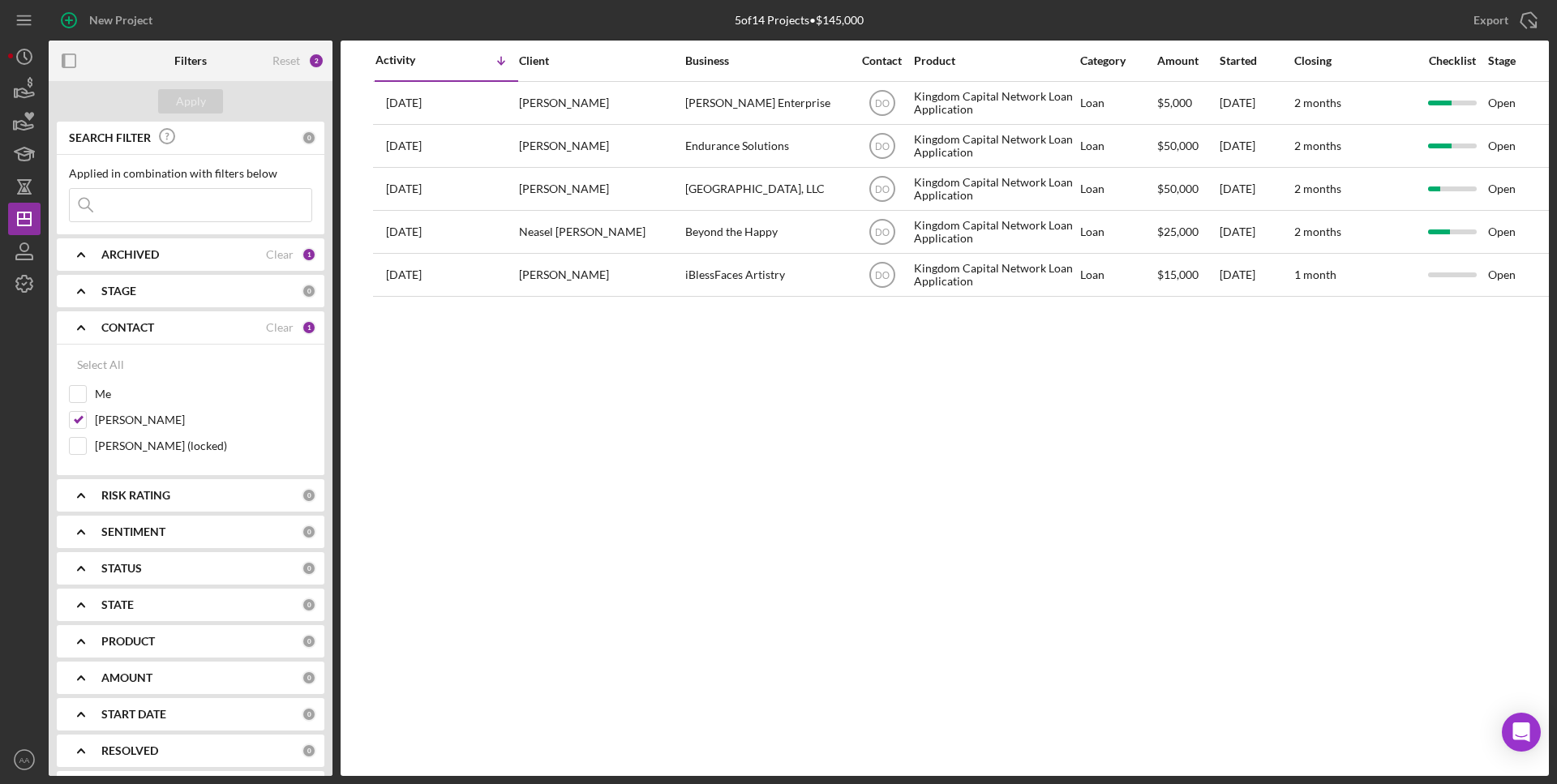 click on "Activity Icon/Table Sort Arrow Client Business Contact Product Category Amount Started Closing Checklist Stage Status Sentiment Risk Rating Resolution Resolved State View 1 week ago Archette Royster Archette Royster GeNell Enterprise Icon/User Photo DO Kingdom Capital Network Loan Application Loan $5,000 6/20/25 2 months  Open Ongoing 5 TX Icon/Navigate 2 weeks ago Amanda Green Amanda Green Endurance Solutions Icon/User Photo DO Kingdom Capital Network Loan Application Loan $50,000 6/18/25 2 months  Open Ongoing 5 TX Icon/Navigate 2 weeks ago Brenda Vela- Buenrostro Brenda Vela- Buenrostro Los Olivos Ranch, LLC Icon/User Photo DO Kingdom Capital Network Loan Application Loan $50,000 5/27/25 2 months  Open Ongoing 5 TX Icon/Navigate 3 weeks ago Neasel Conner Neasel Conner Beyond the Happy Icon/User Photo DO Kingdom Capital Network Loan Application Loan $25,000 5/27/25 2 months  Open Ongoing 5 Icon/Navigate 2 months ago Nia Nyanhongo Nia Nyanhongo iBlessFaces Artistry Icon/User Photo DO Loan $15,000 5/17/25 5" at bounding box center (945, 408) 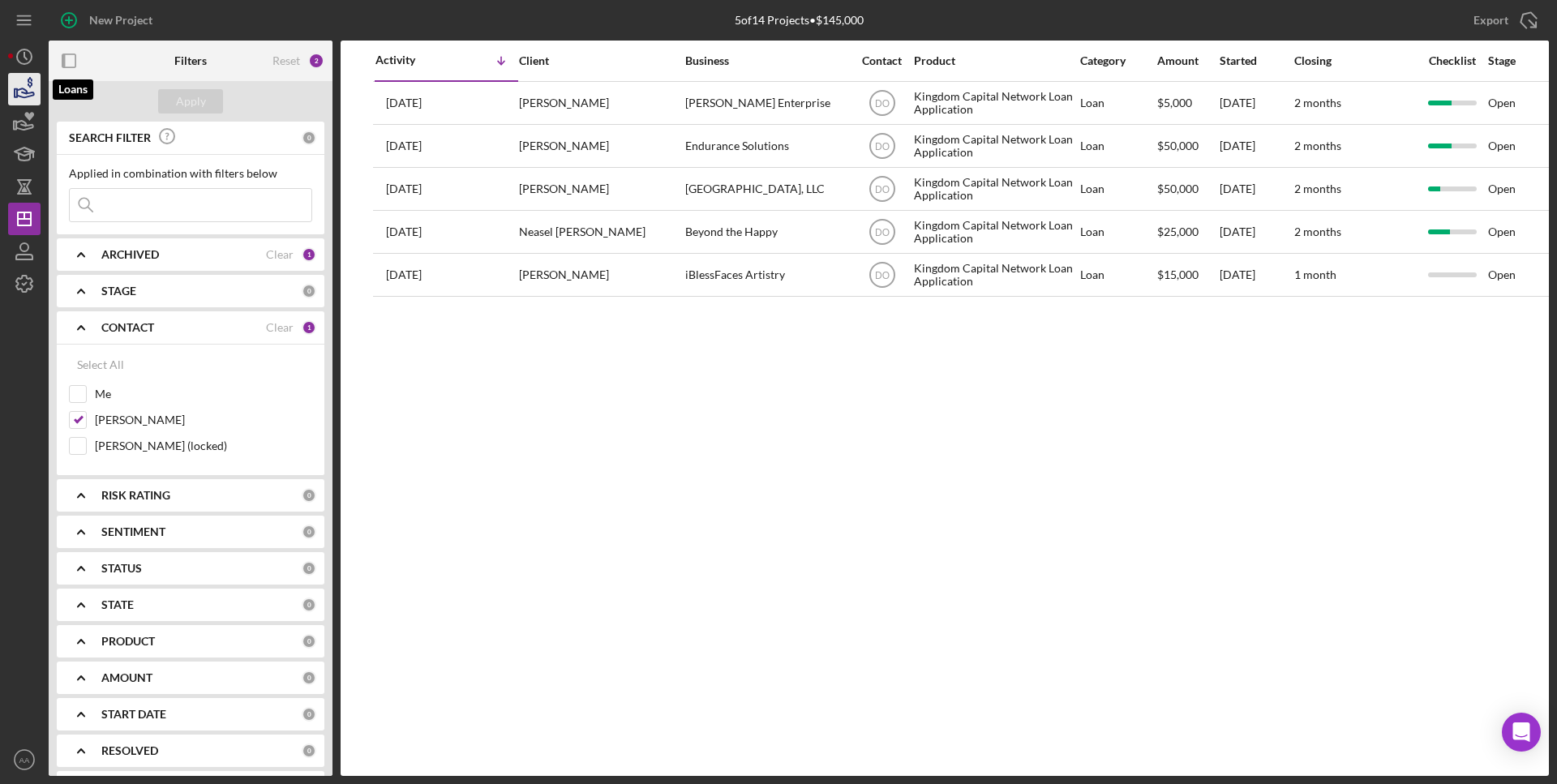 click 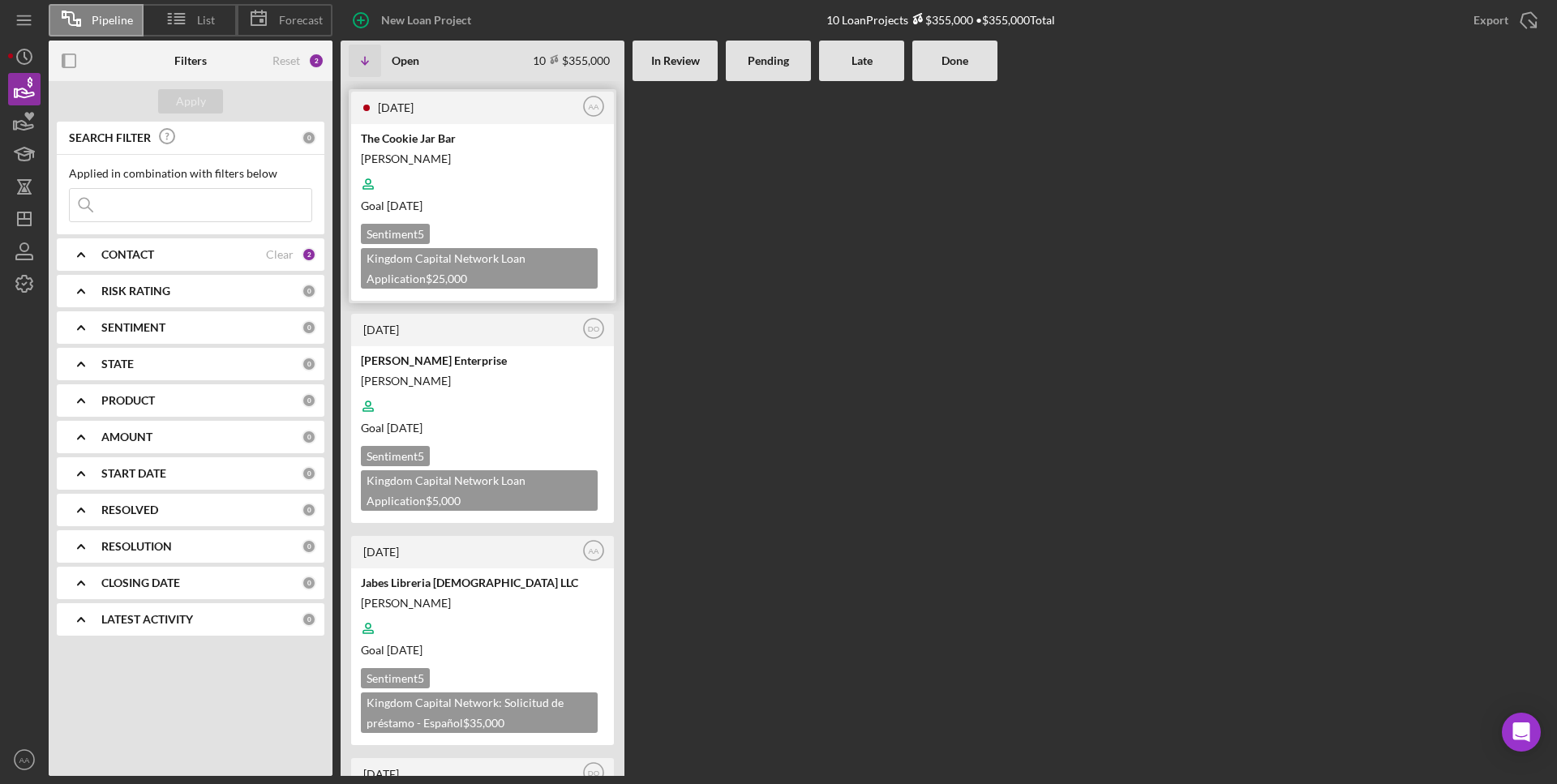 click at bounding box center [481, 184] 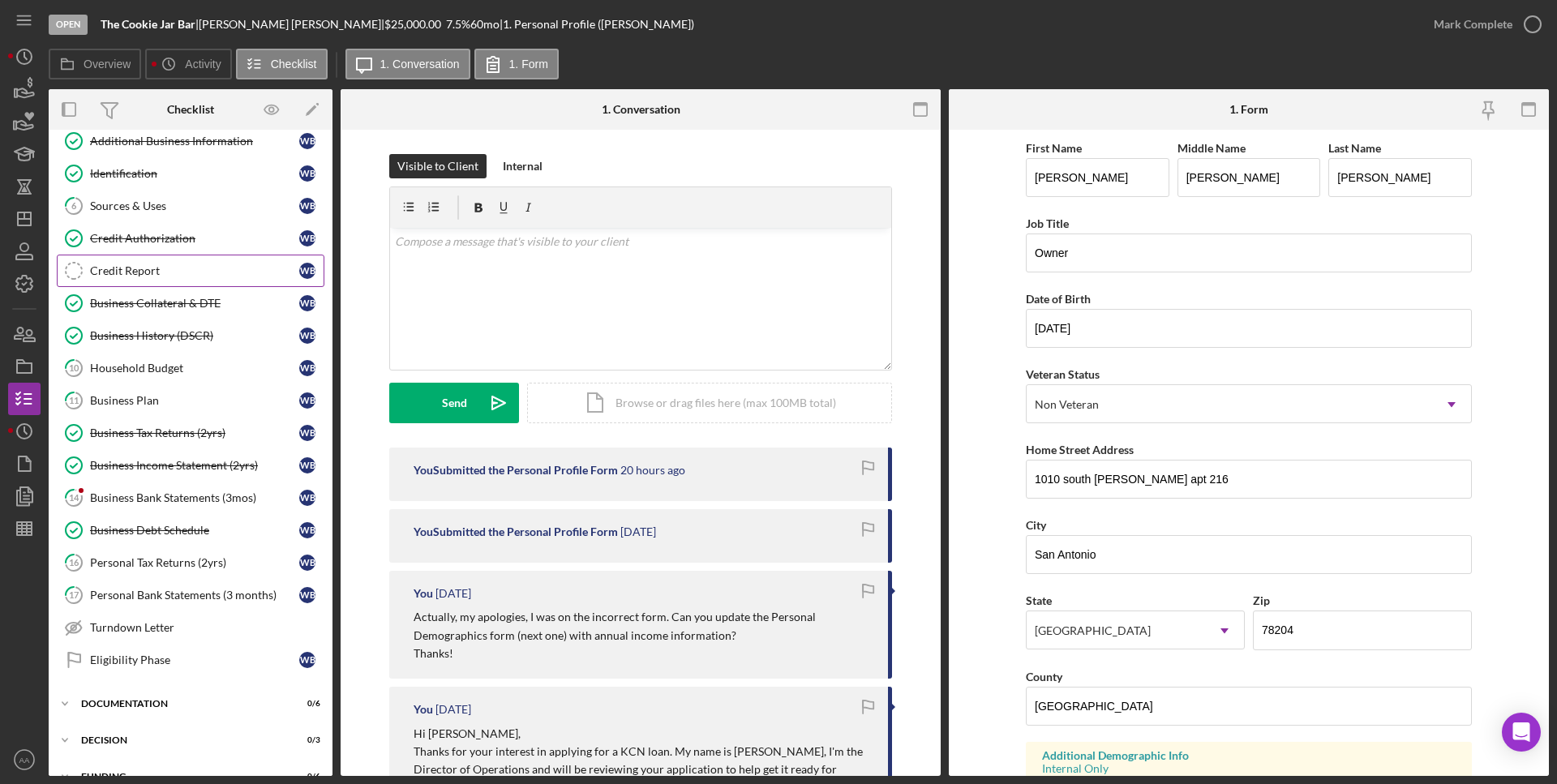 scroll, scrollTop: 206, scrollLeft: 0, axis: vertical 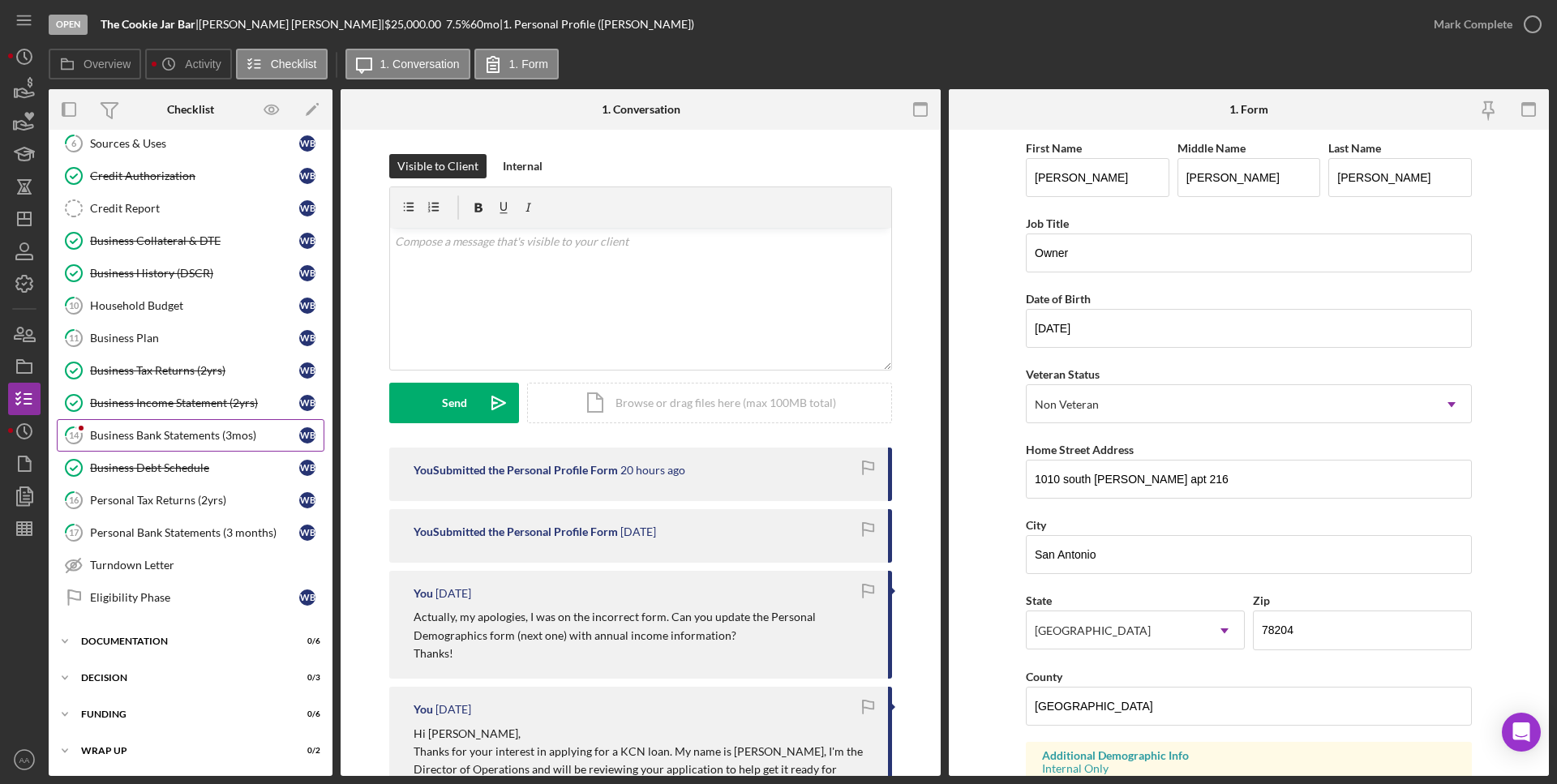 click on "Business Bank Statements (3mos)" at bounding box center (195, 435) 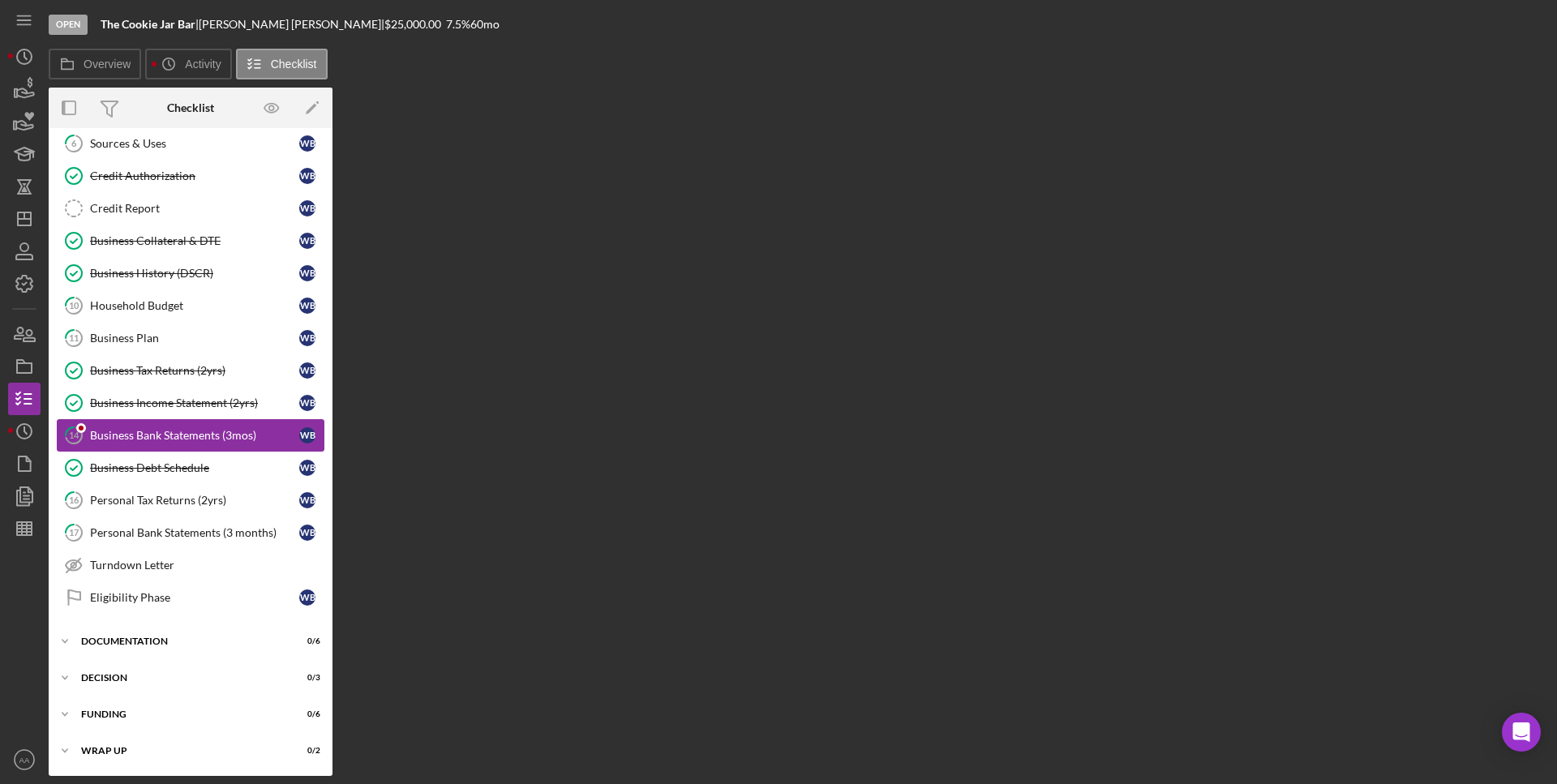 scroll, scrollTop: 204, scrollLeft: 0, axis: vertical 